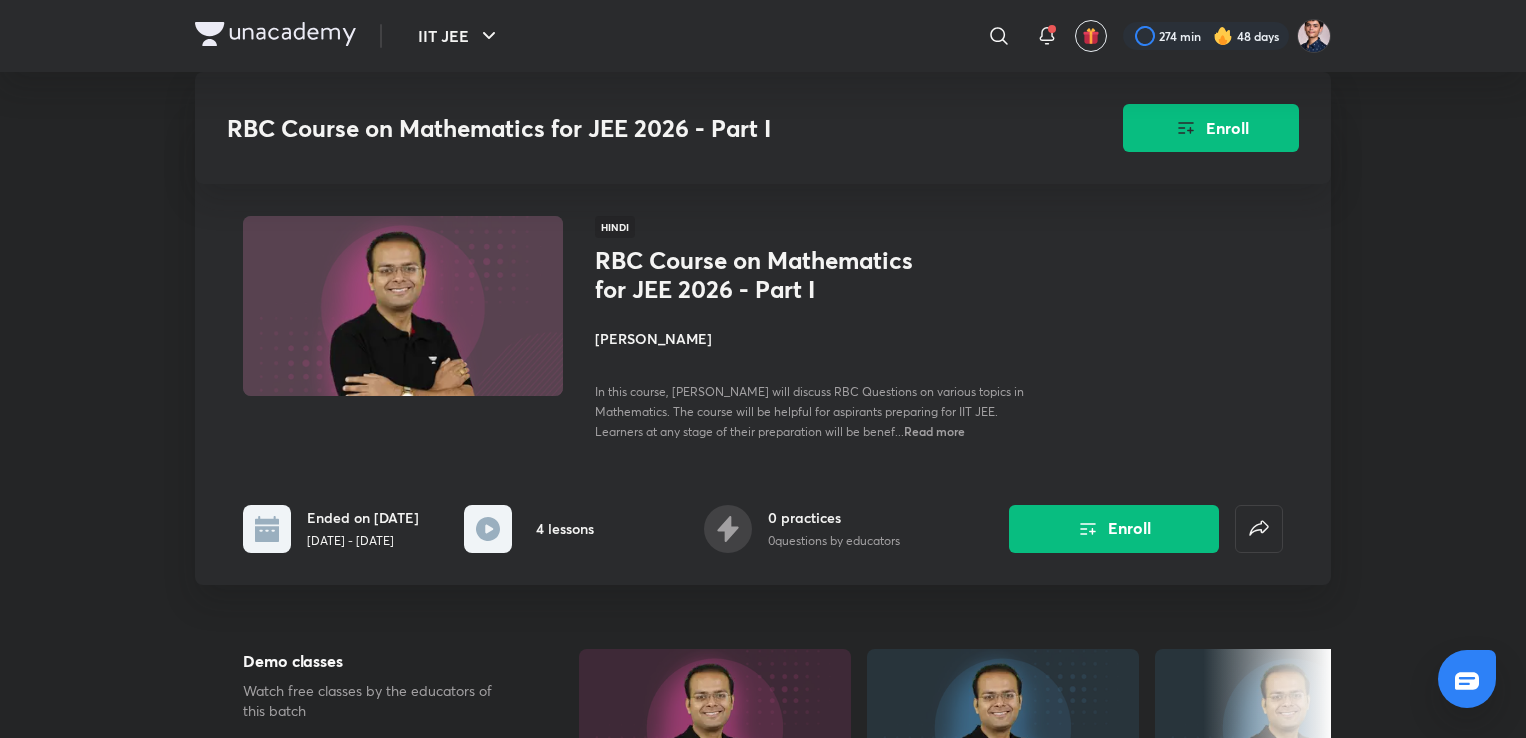 scroll, scrollTop: 1376, scrollLeft: 0, axis: vertical 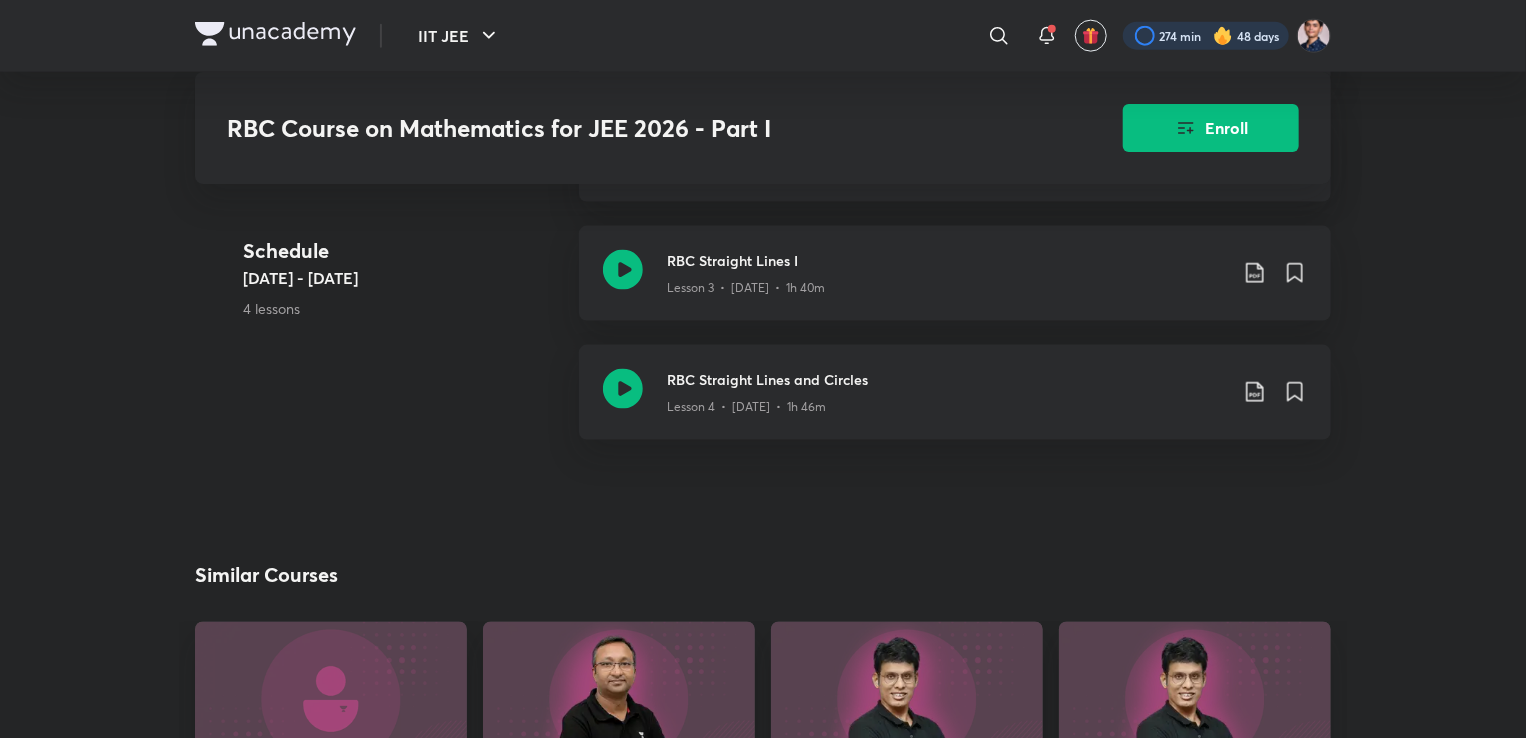 click at bounding box center [1206, 36] 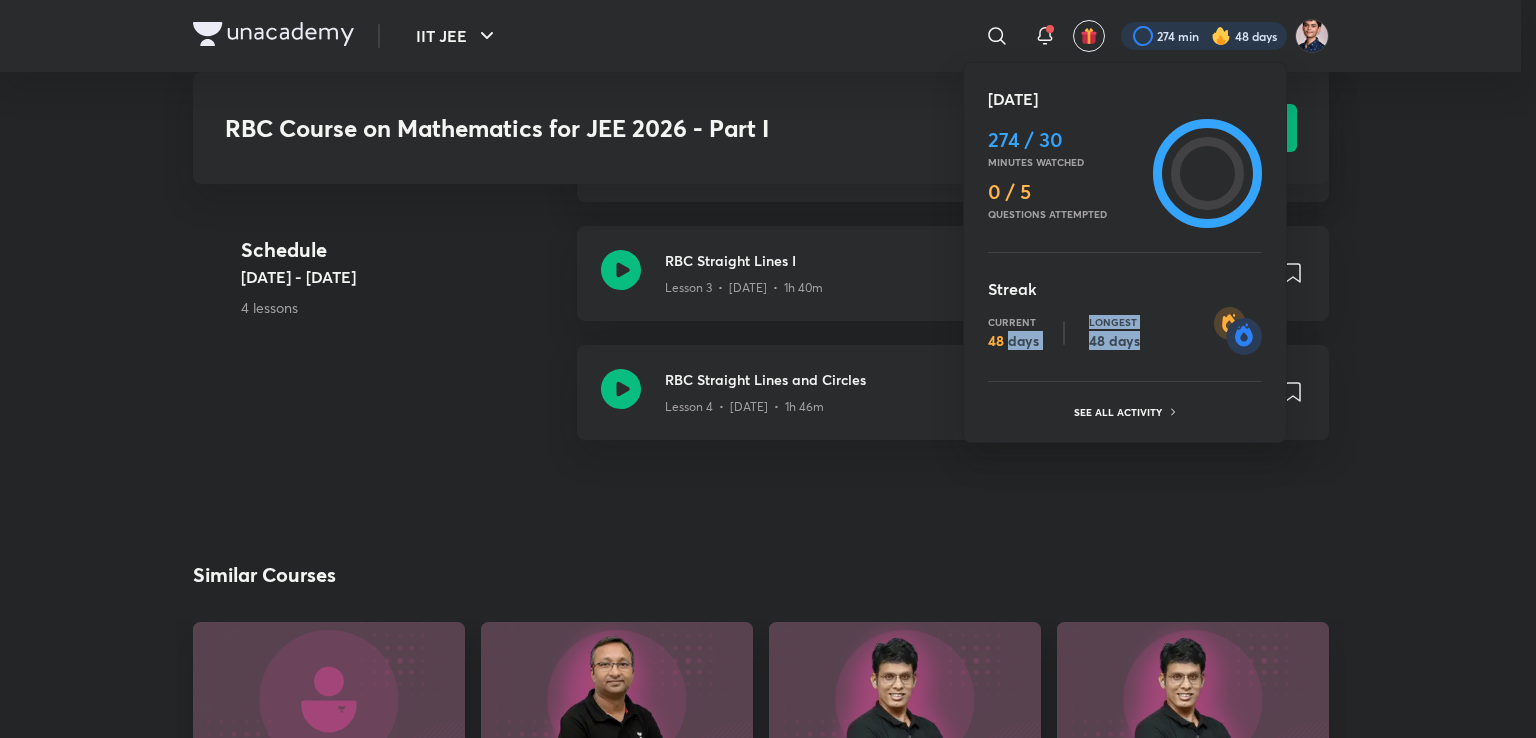 drag, startPoint x: 1010, startPoint y: 353, endPoint x: 1162, endPoint y: 347, distance: 152.11838 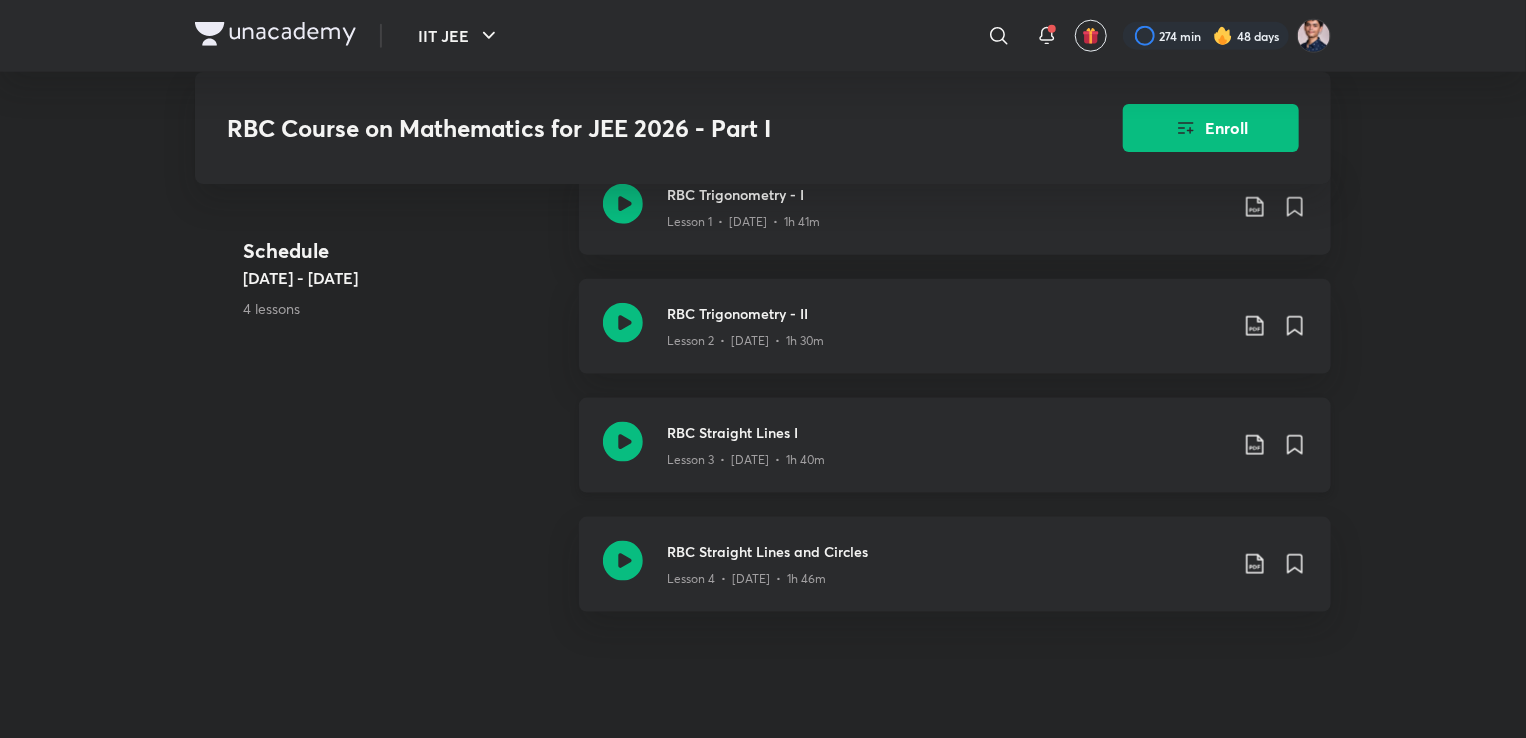 scroll, scrollTop: 1122, scrollLeft: 0, axis: vertical 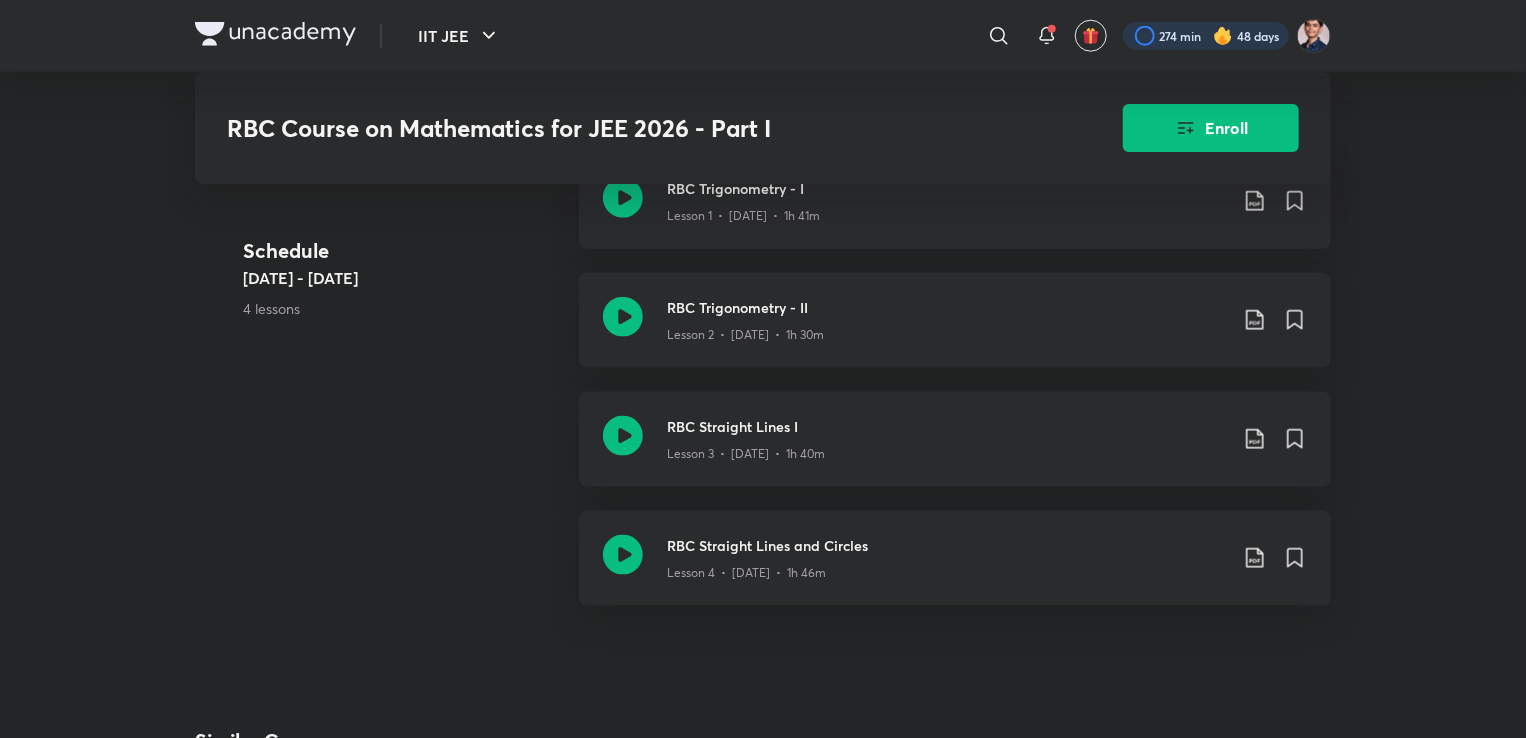 click at bounding box center (1206, 36) 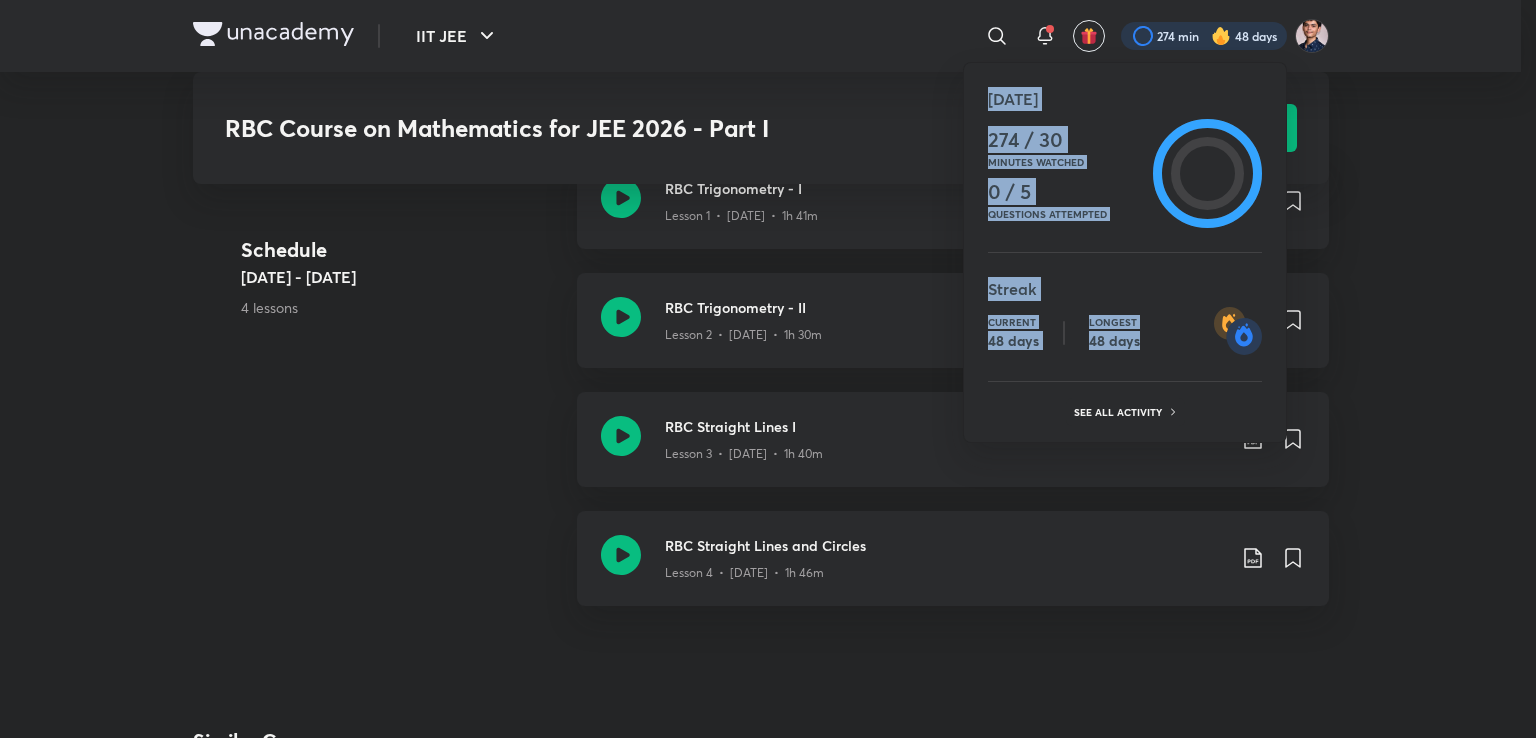 drag, startPoint x: 1138, startPoint y: 346, endPoint x: 1097, endPoint y: 520, distance: 178.76521 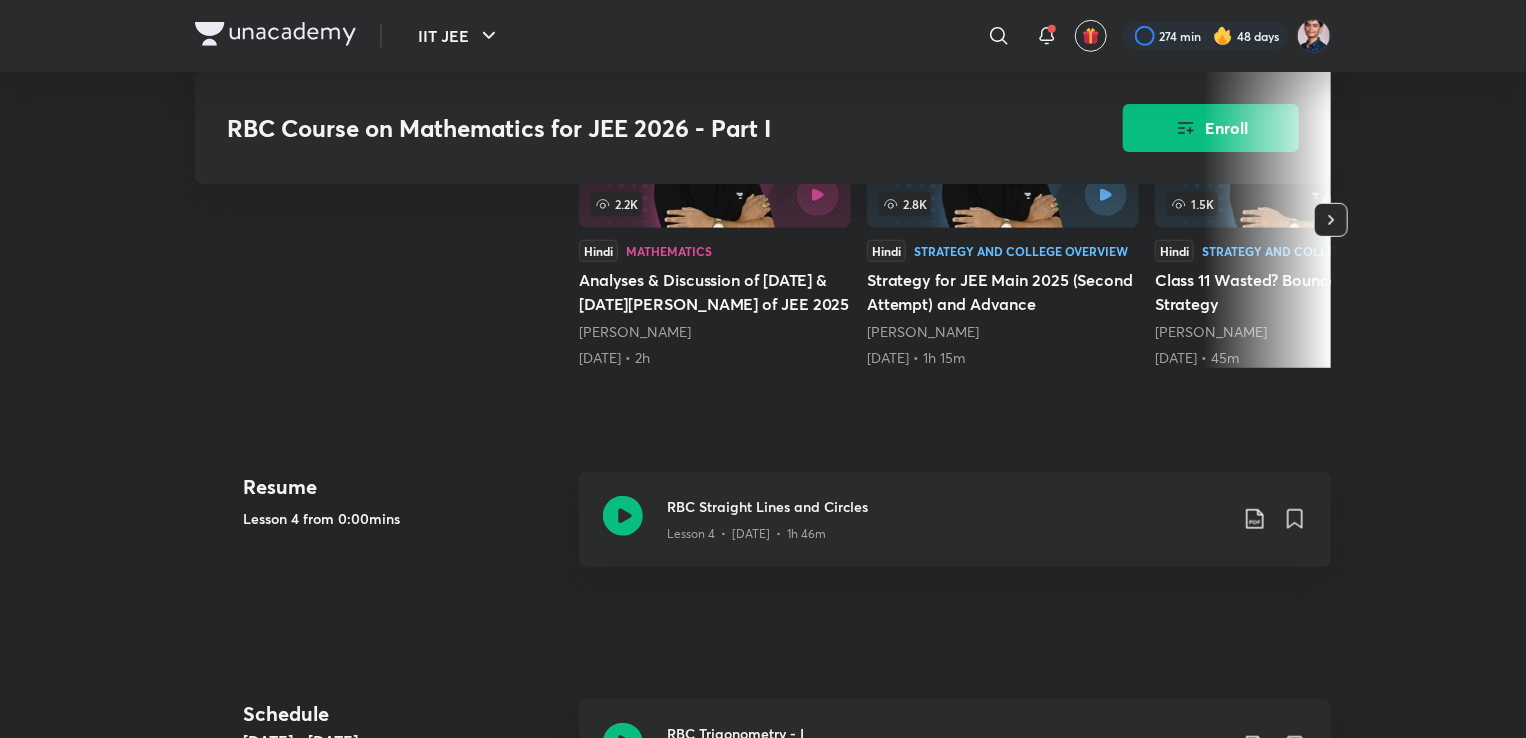 scroll, scrollTop: 428, scrollLeft: 0, axis: vertical 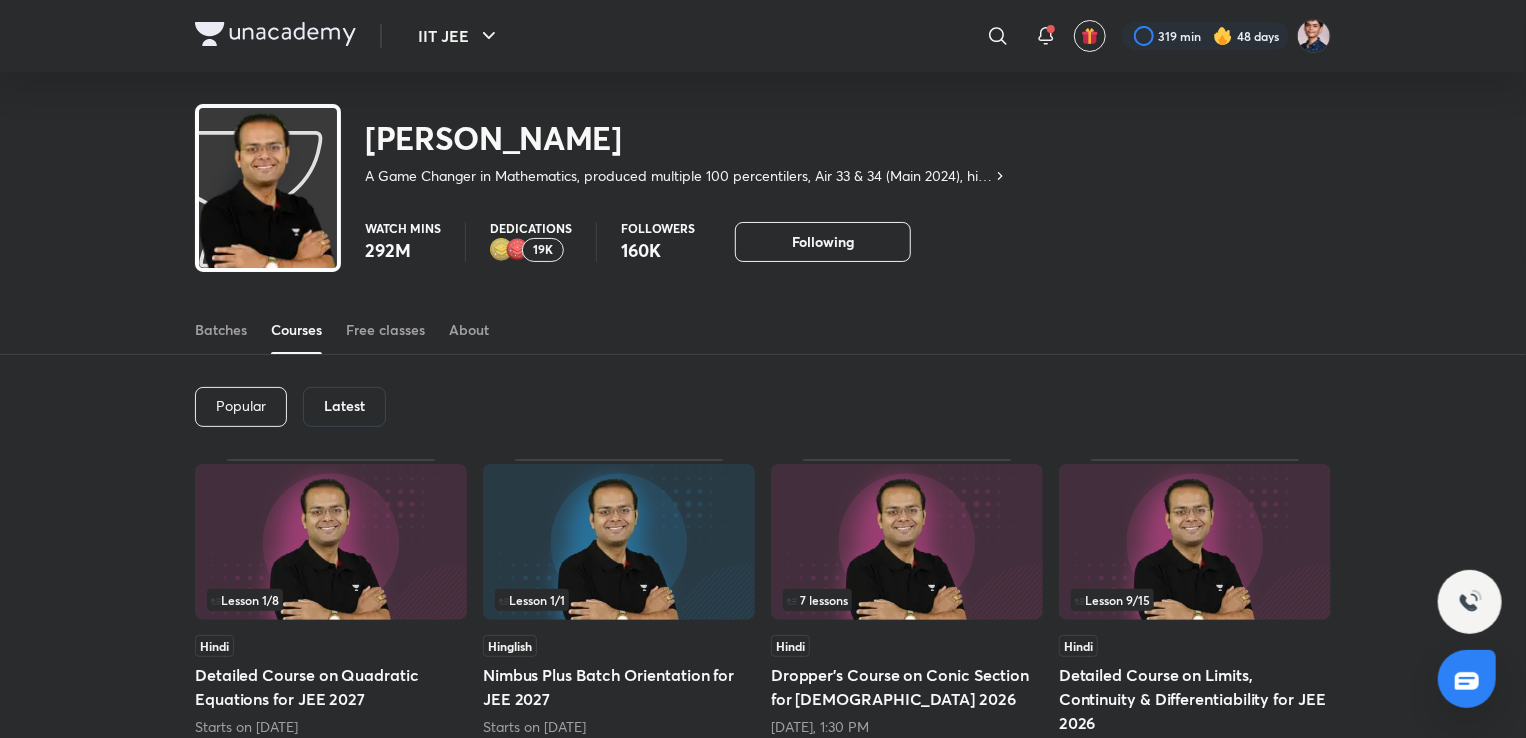 click at bounding box center (275, 34) 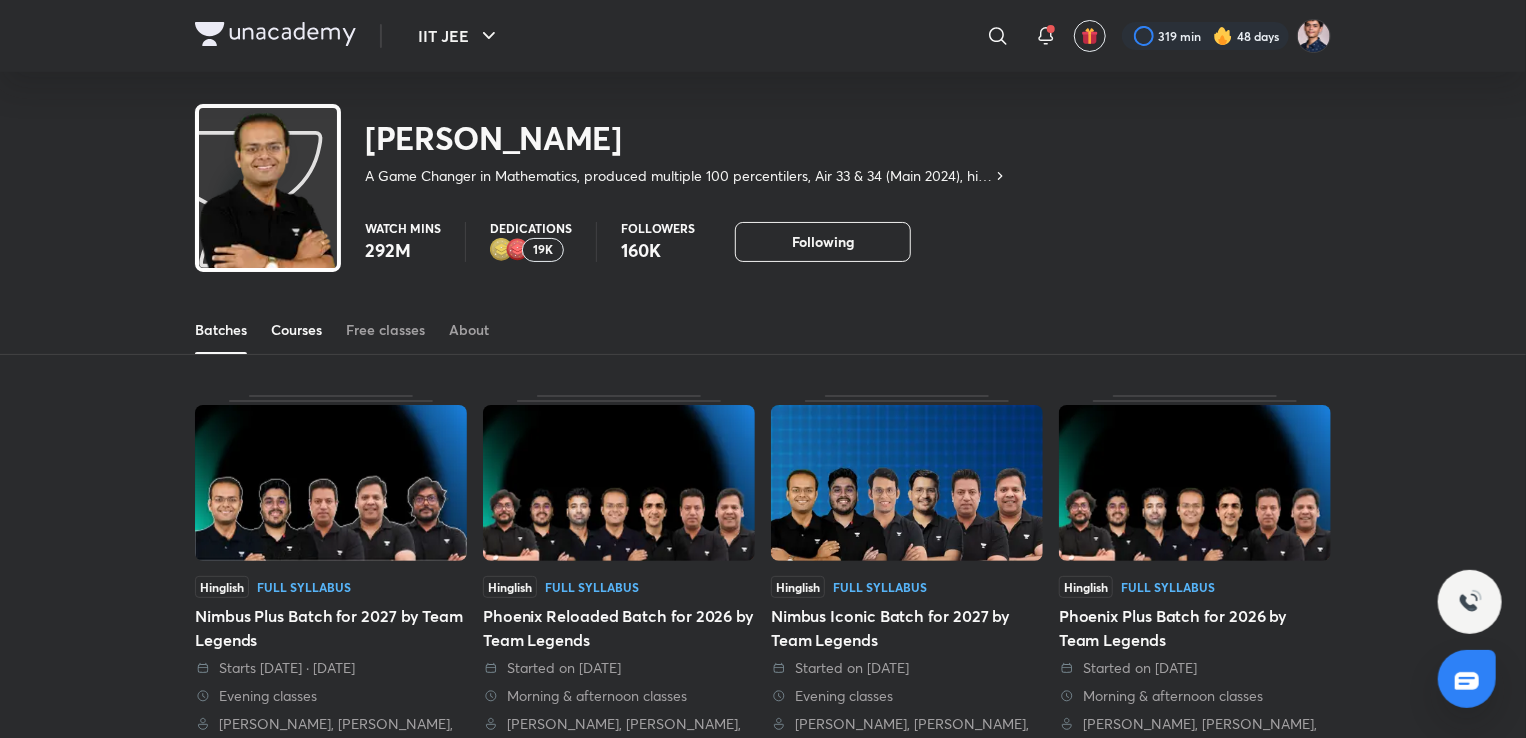 click on "Courses" at bounding box center (296, 330) 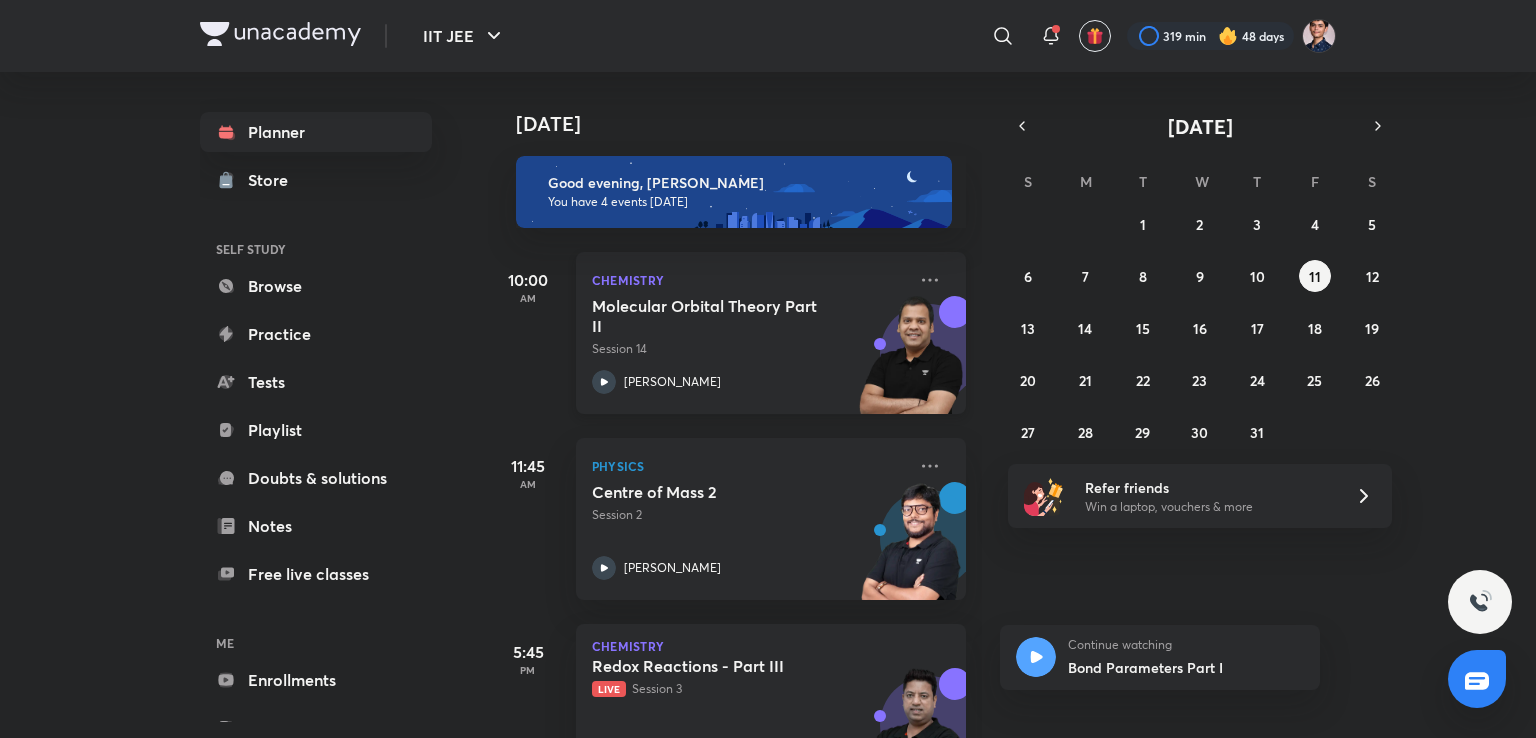 scroll, scrollTop: 0, scrollLeft: 0, axis: both 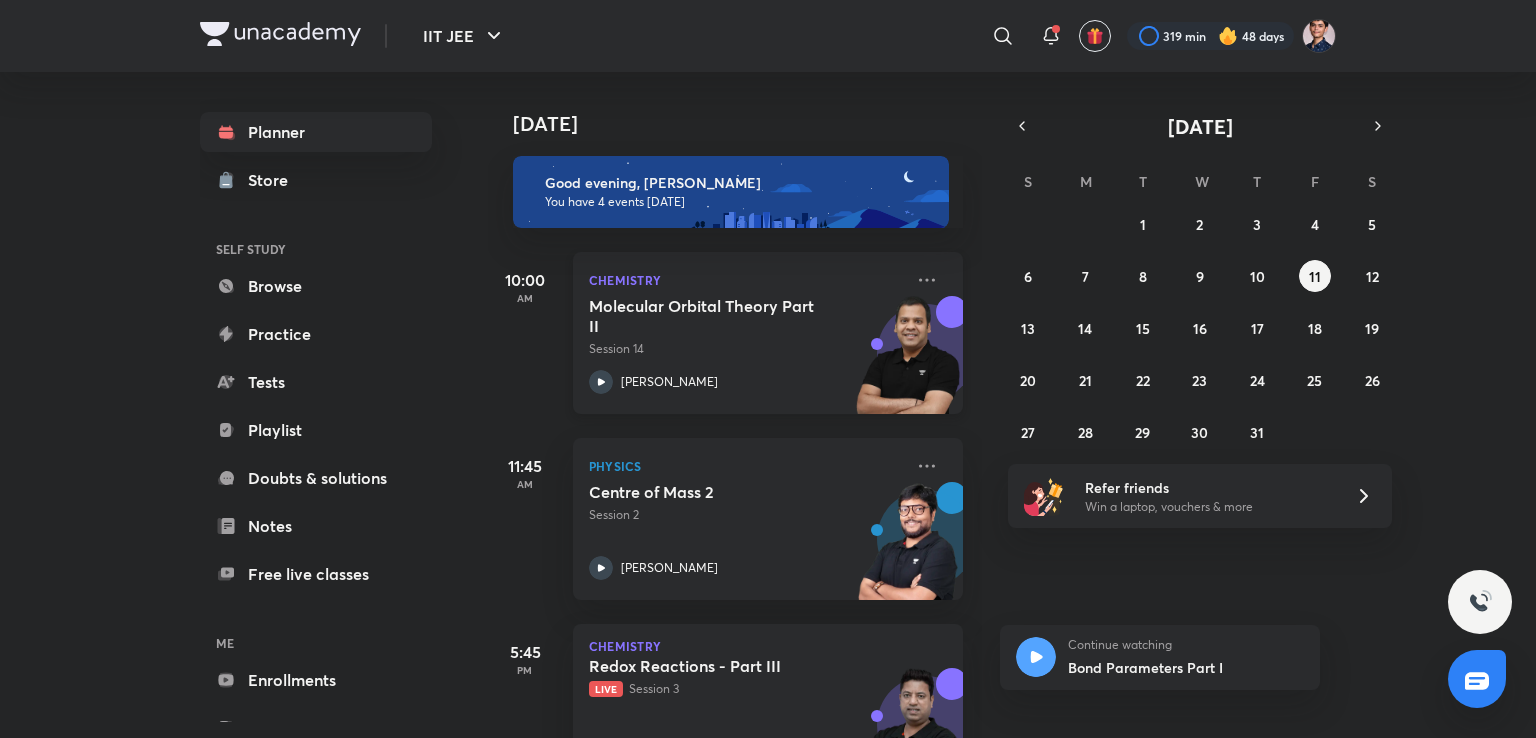 click on "Molecular Orbital Theory Part II" at bounding box center [713, 316] 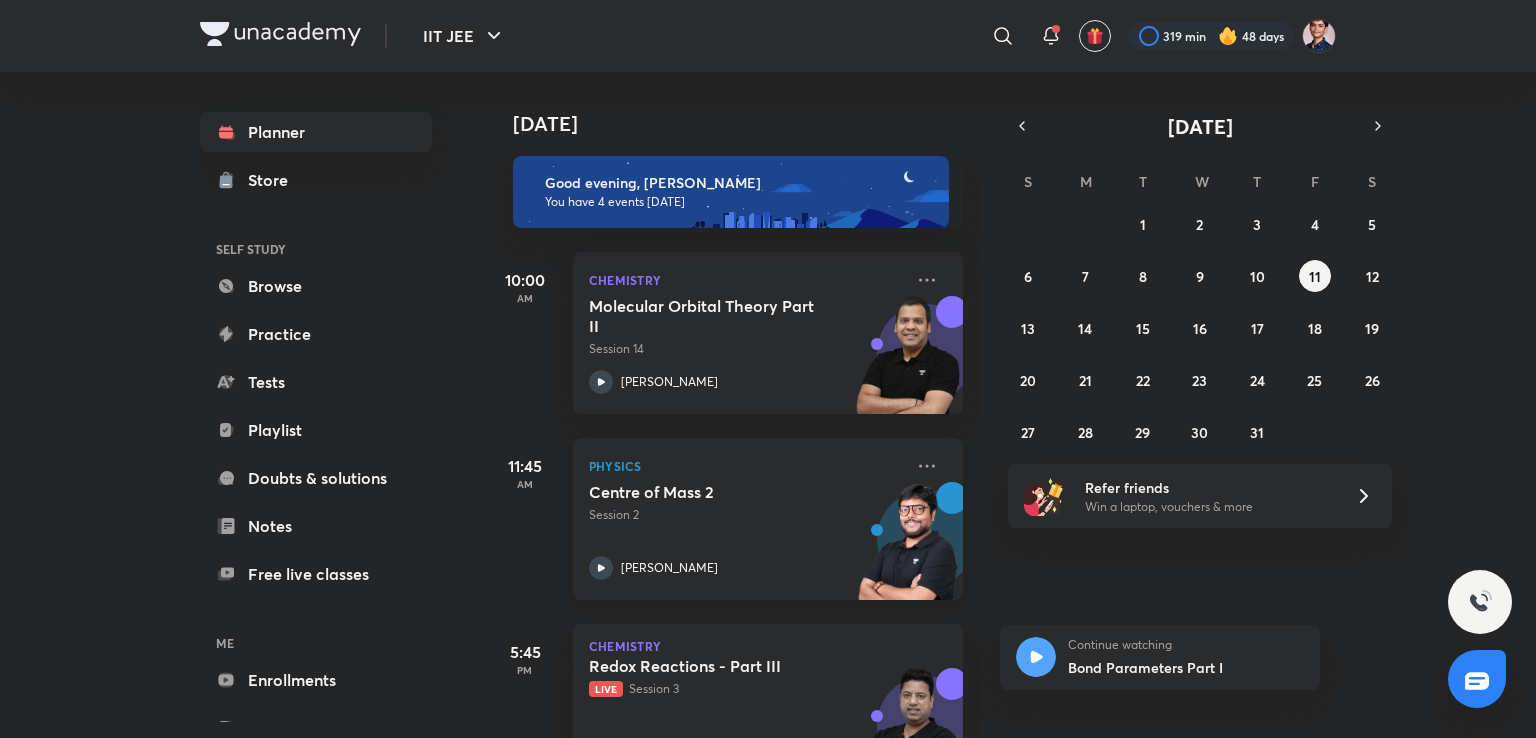 scroll, scrollTop: 265, scrollLeft: 3, axis: both 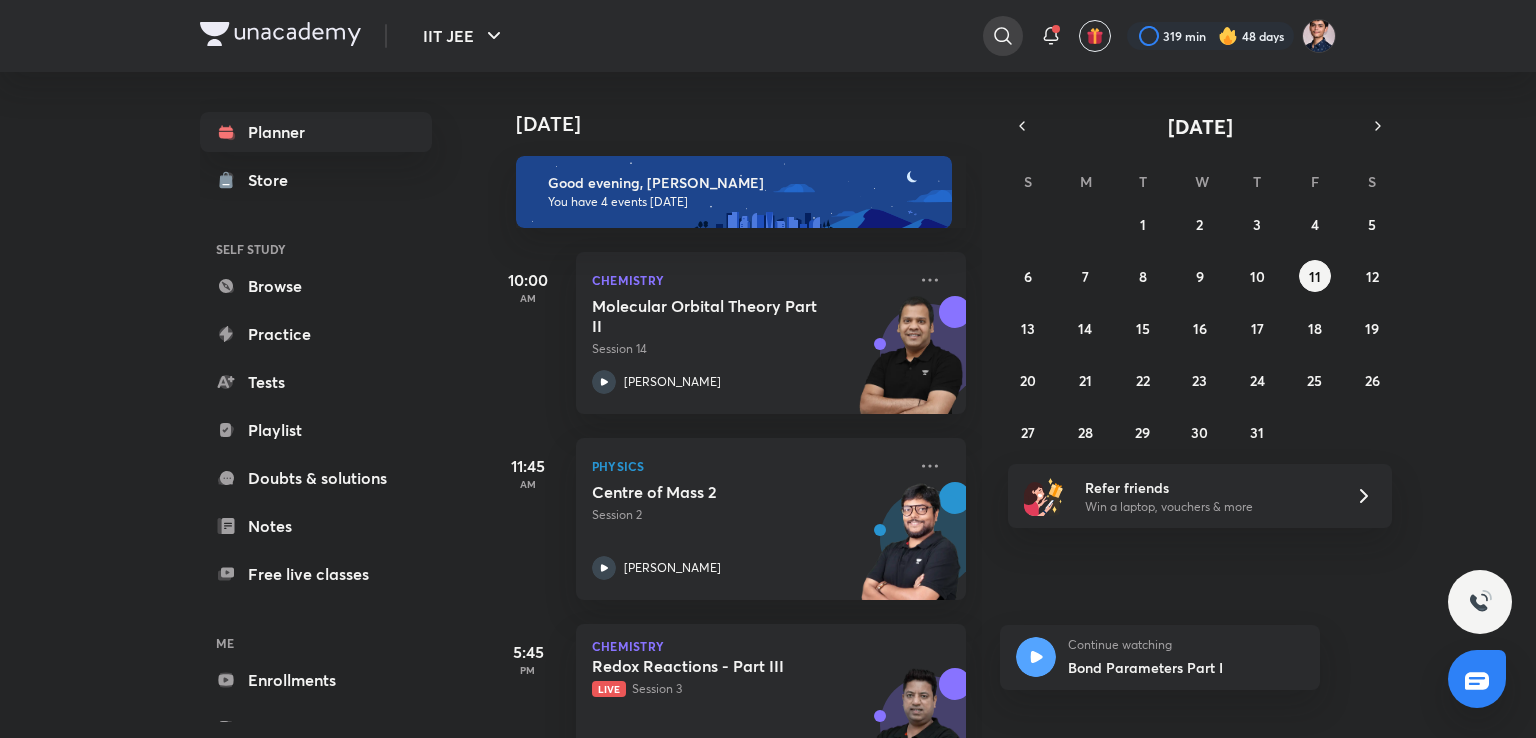 click 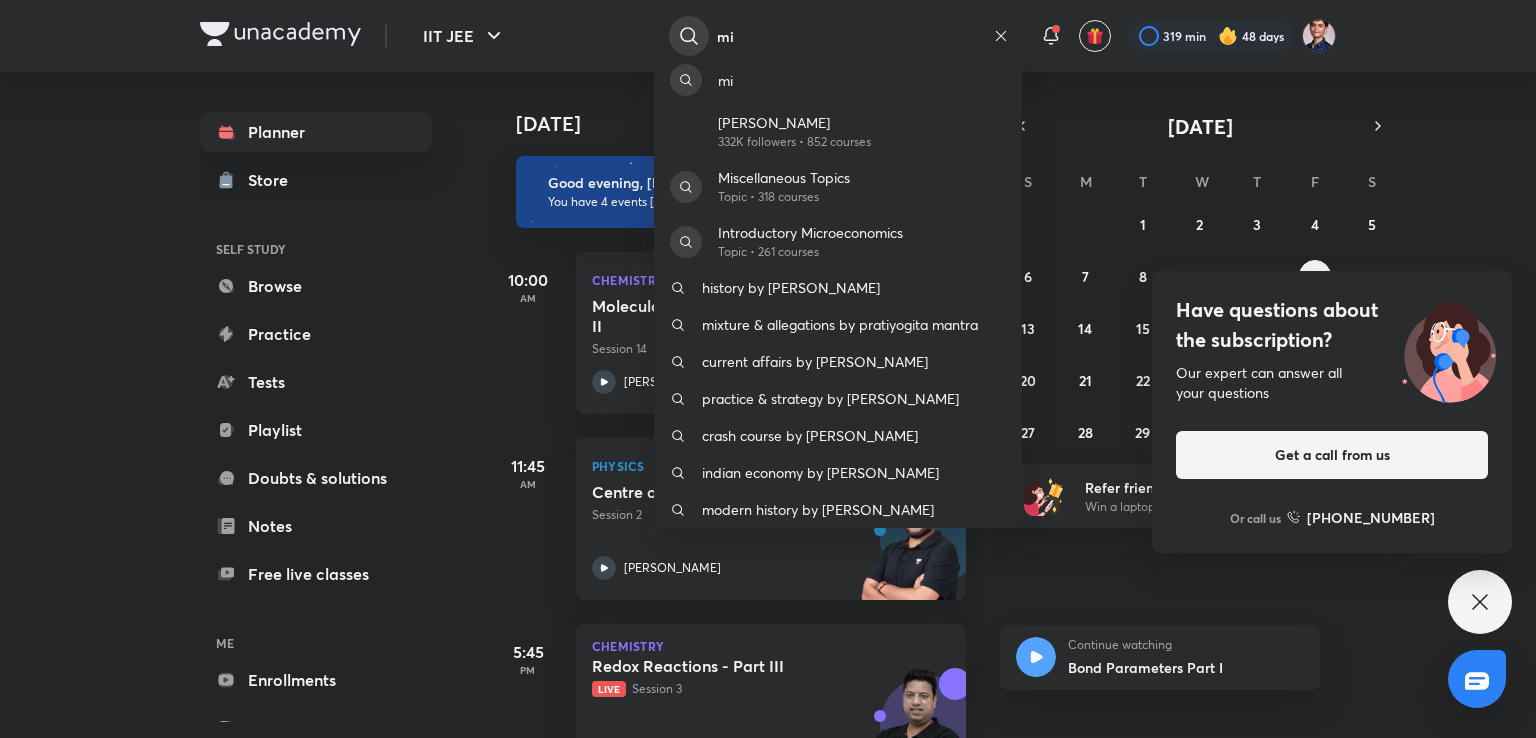 type on "m" 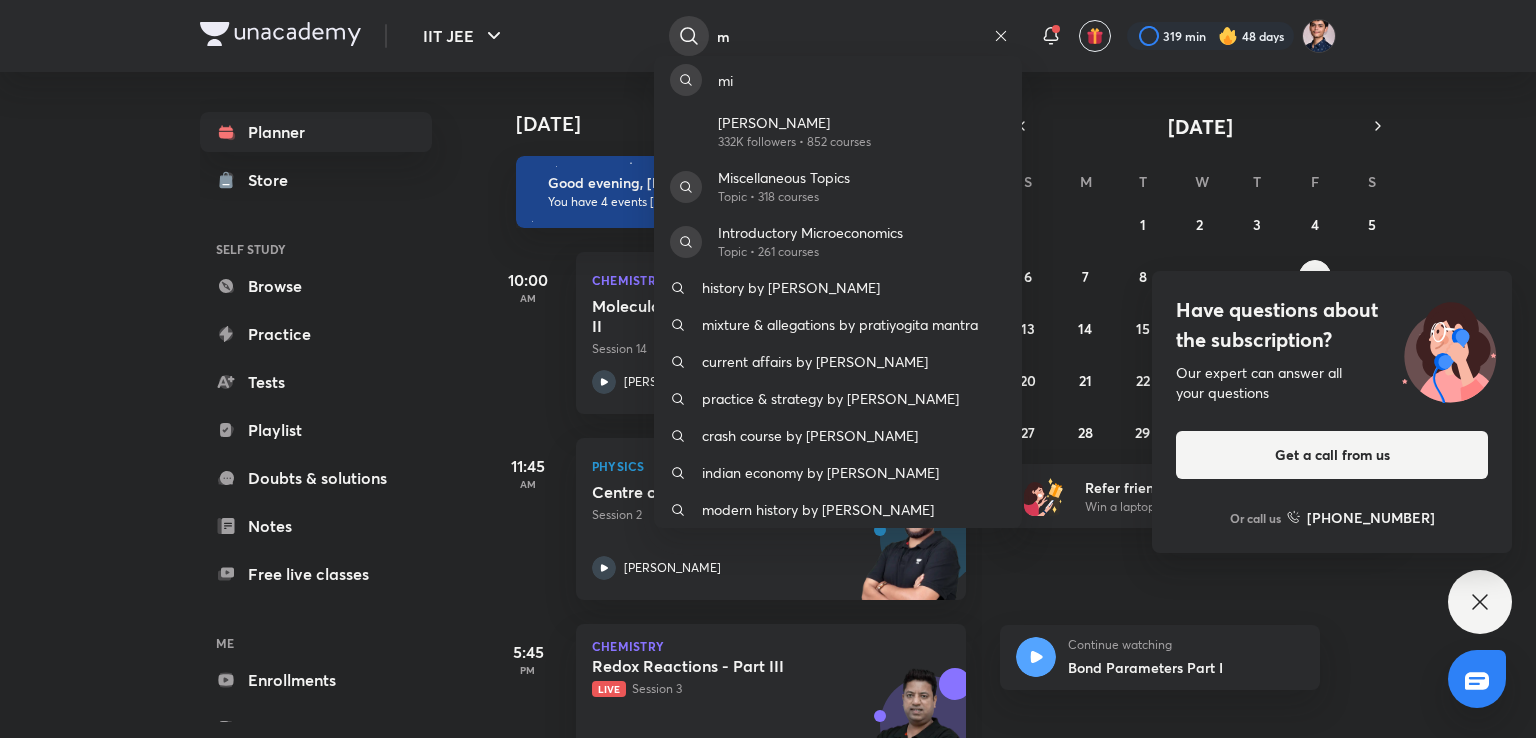 type 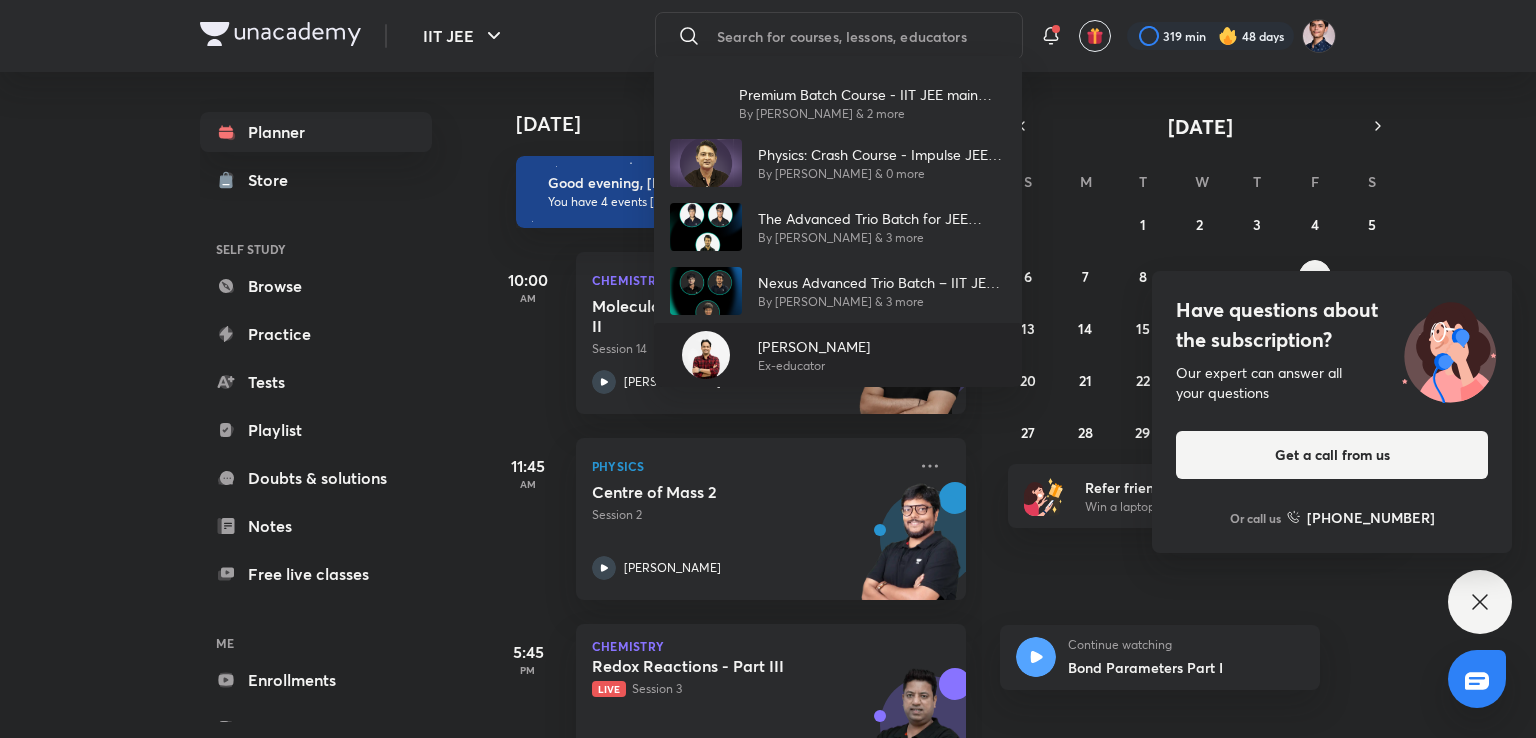 click on "Neeraj Kumar Chaudhary Ex-educator" at bounding box center (838, 355) 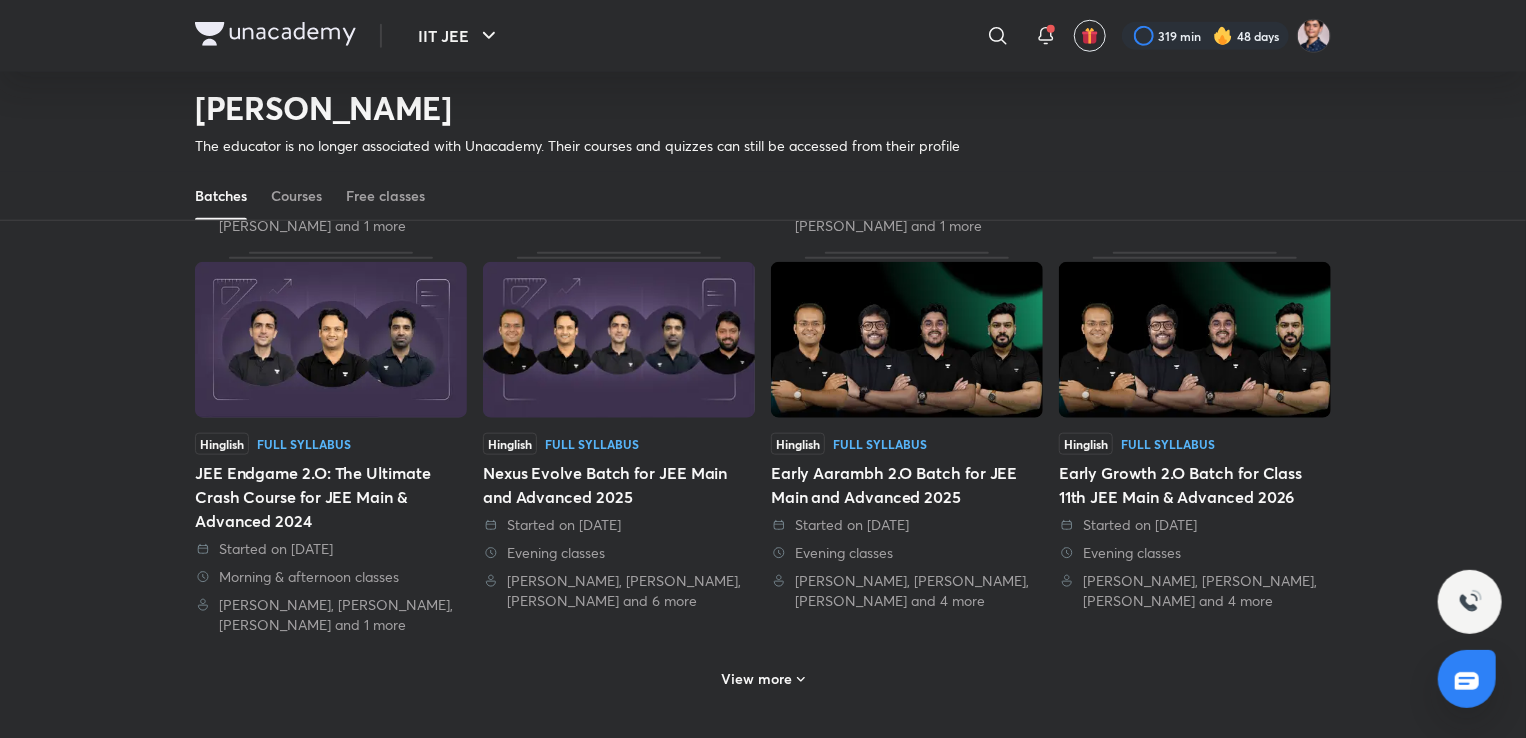scroll, scrollTop: 0, scrollLeft: 0, axis: both 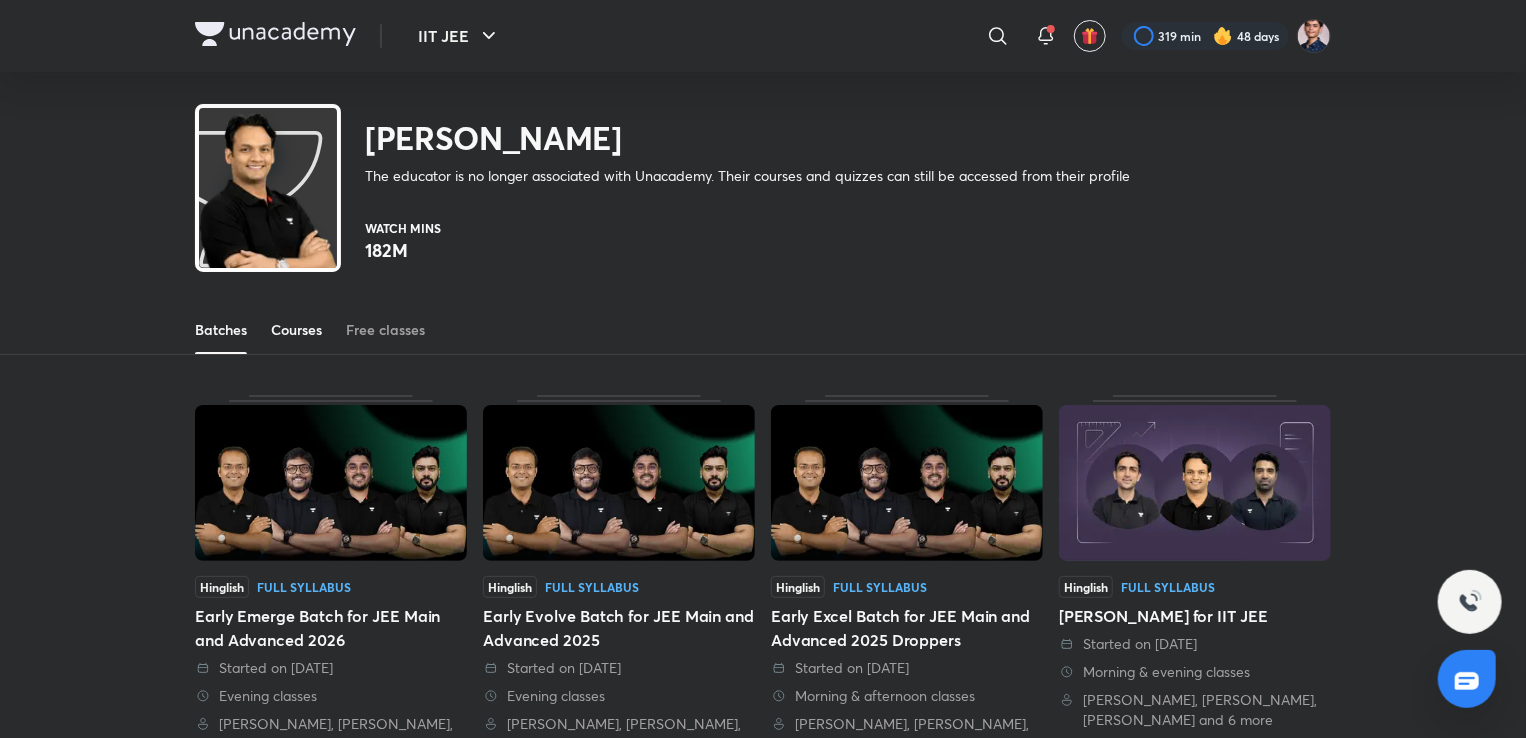click on "Batches Courses Free classes" at bounding box center [763, 308] 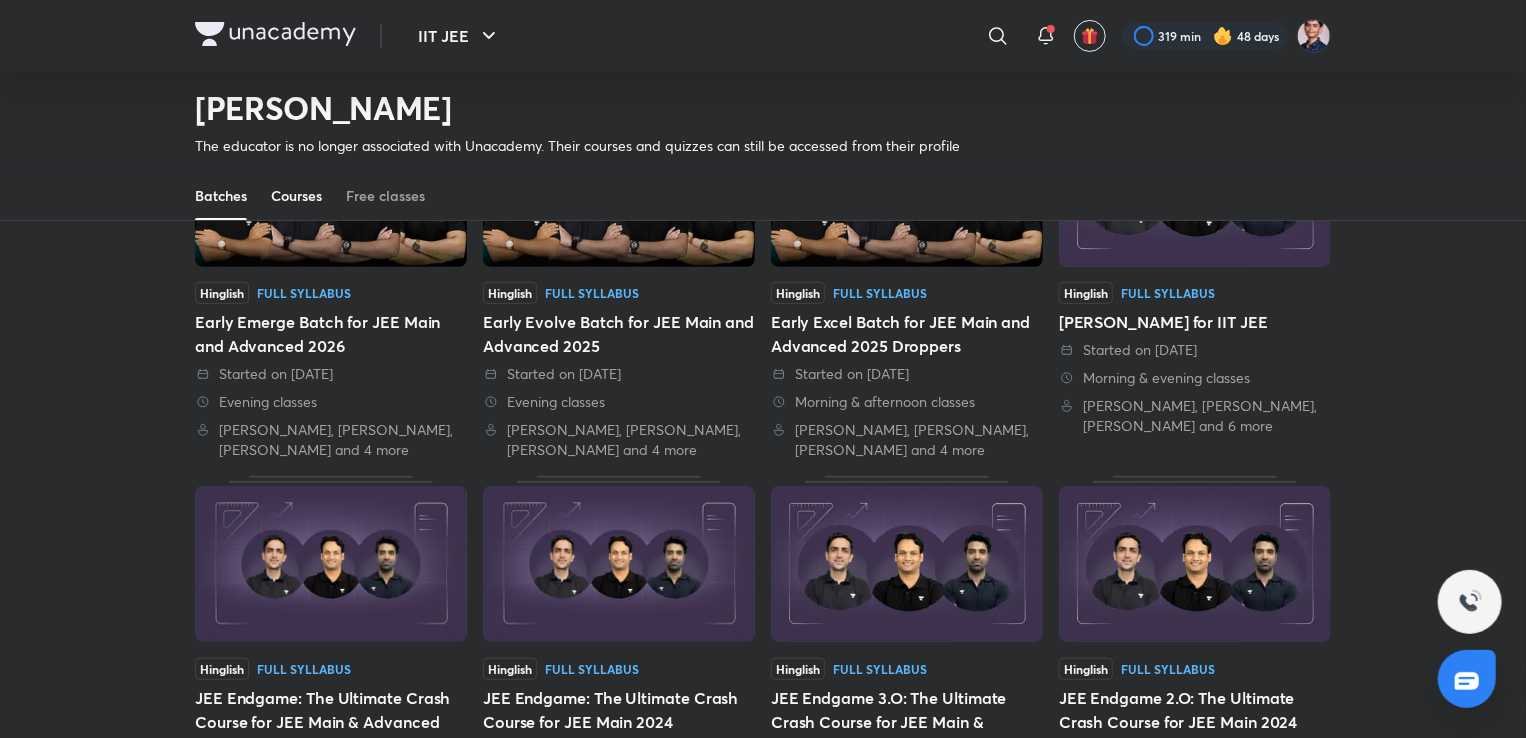 scroll, scrollTop: 165, scrollLeft: 0, axis: vertical 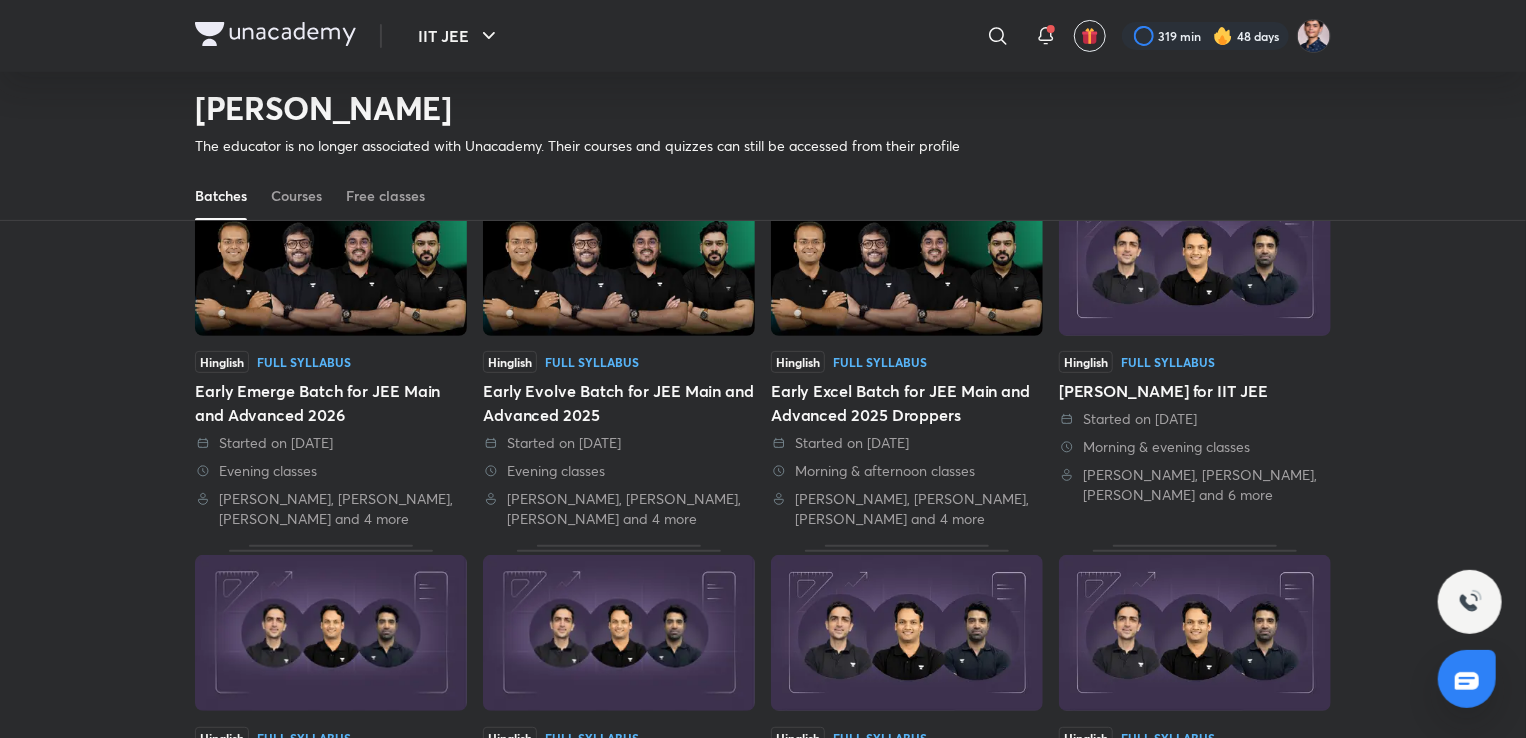 click on "Neeraj Kumar Chaudhary The educator is no longer associated with Unacademy. Their courses and quizzes can still be accessed from their profile" at bounding box center [763, 107] 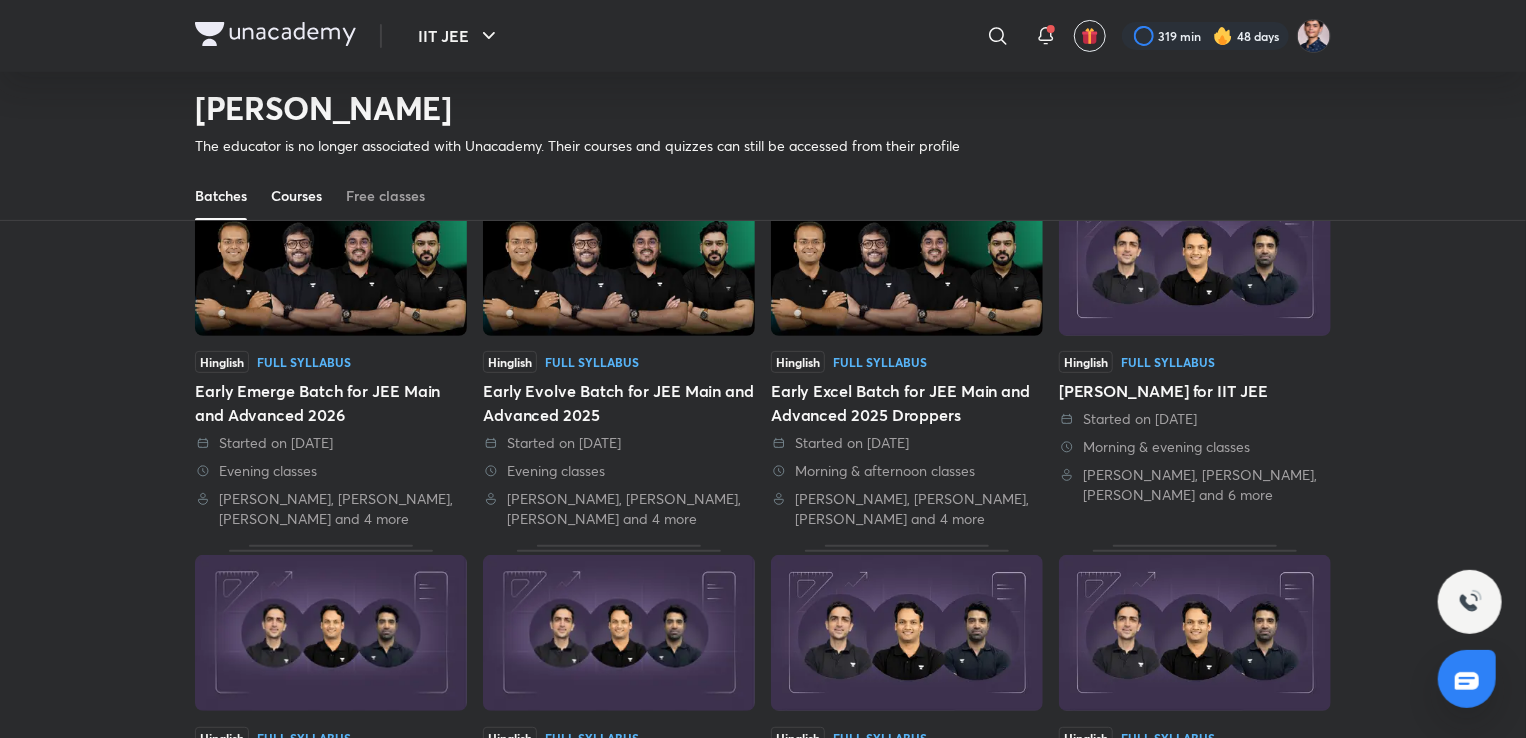click on "Courses" at bounding box center [296, 196] 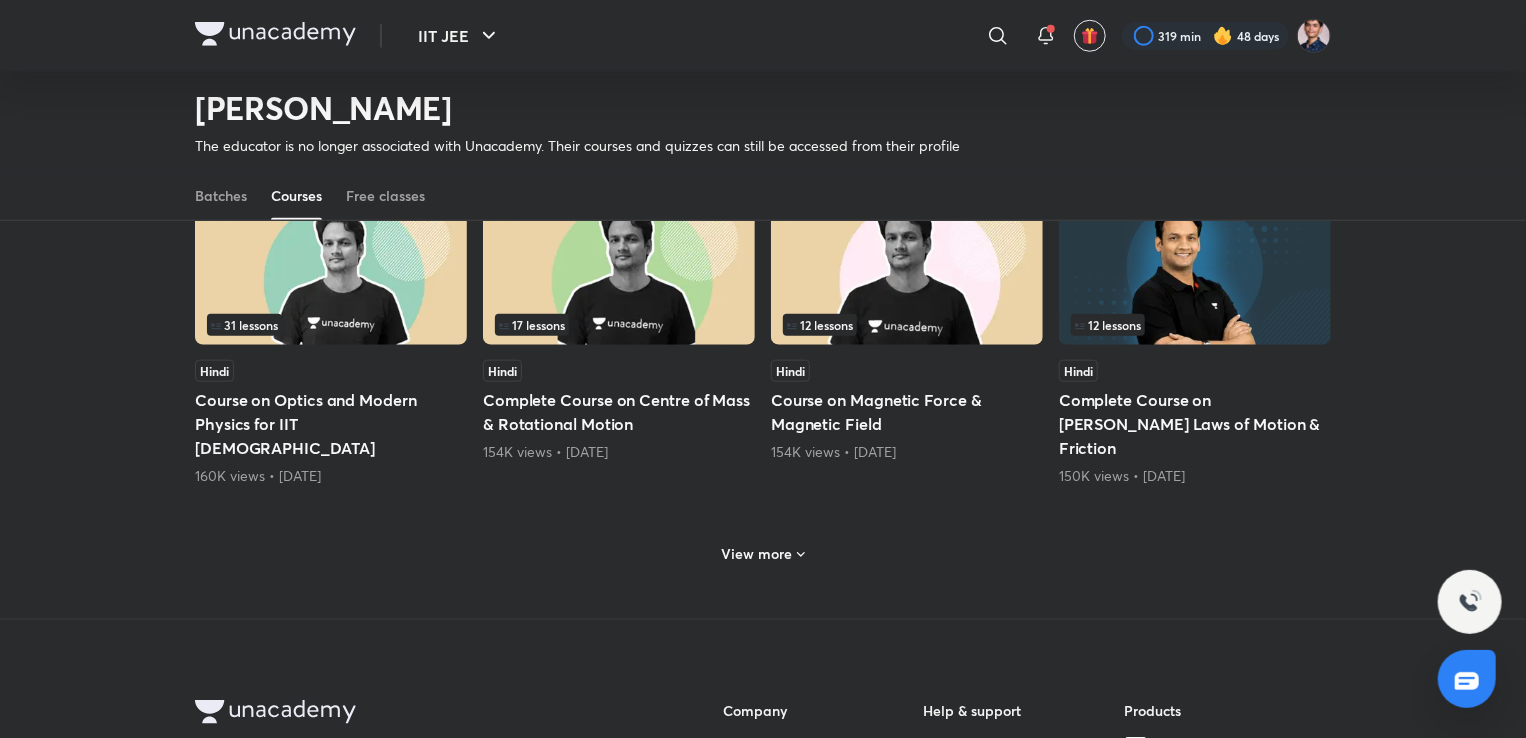 scroll, scrollTop: 852, scrollLeft: 0, axis: vertical 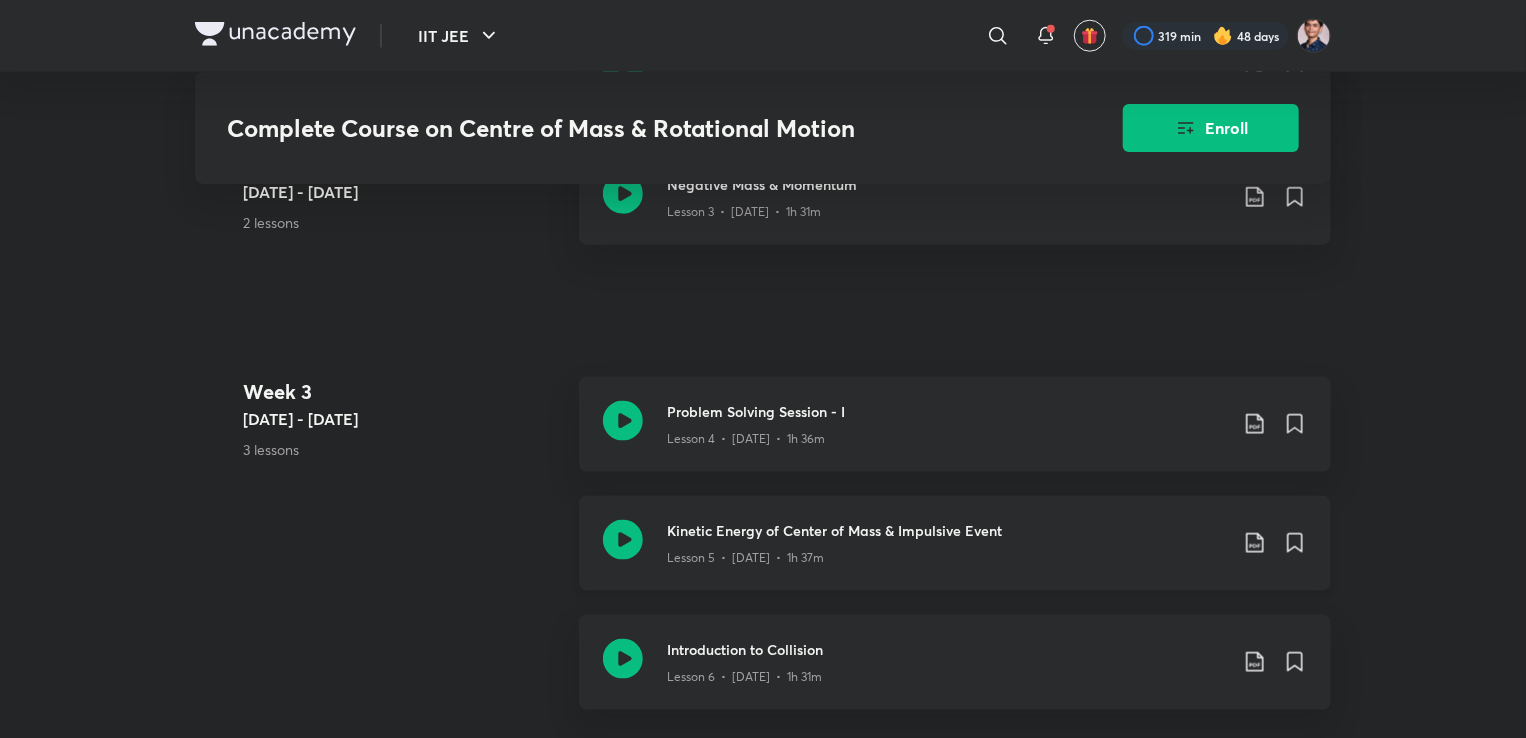 click on "Lesson 5  •  [DATE]  •  1h 37m" at bounding box center [745, 558] 